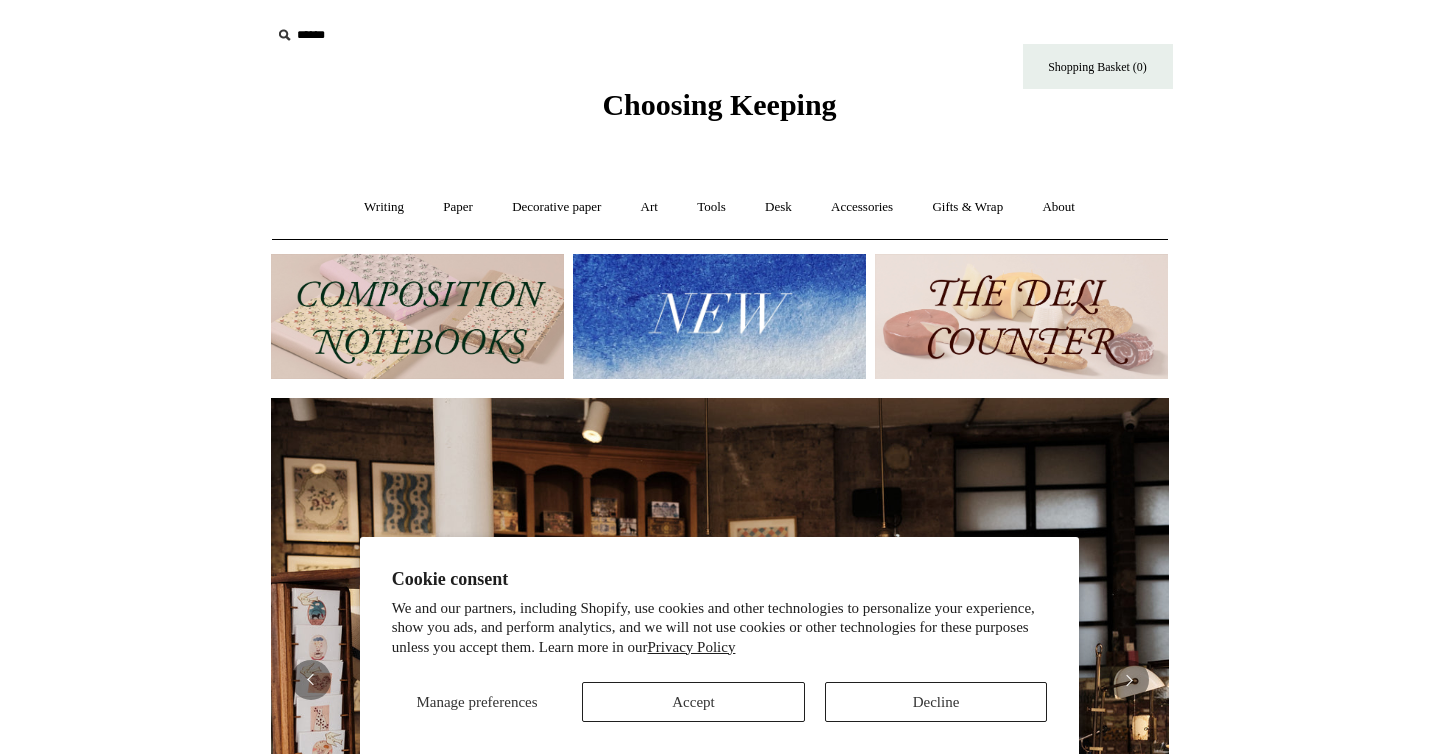 scroll, scrollTop: 0, scrollLeft: 0, axis: both 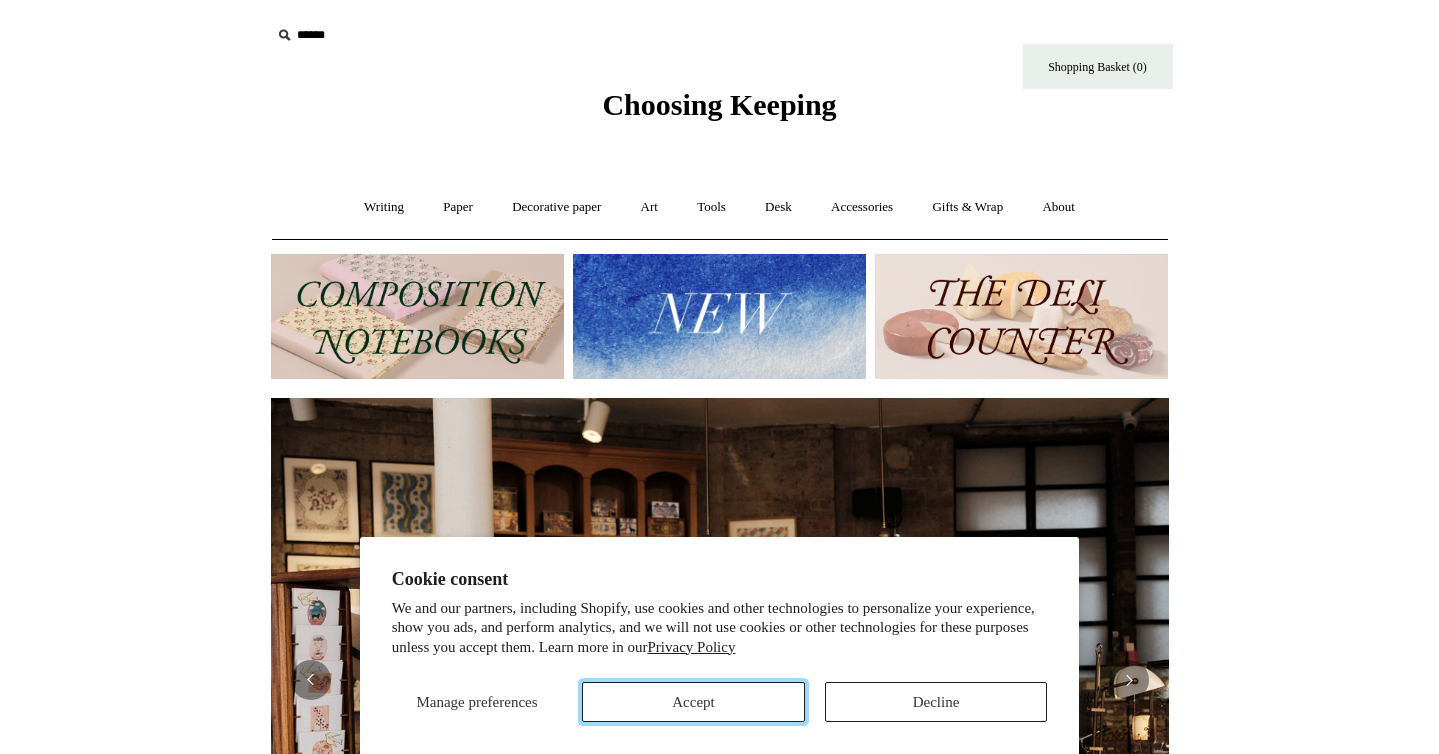 click on "Accept" at bounding box center (693, 702) 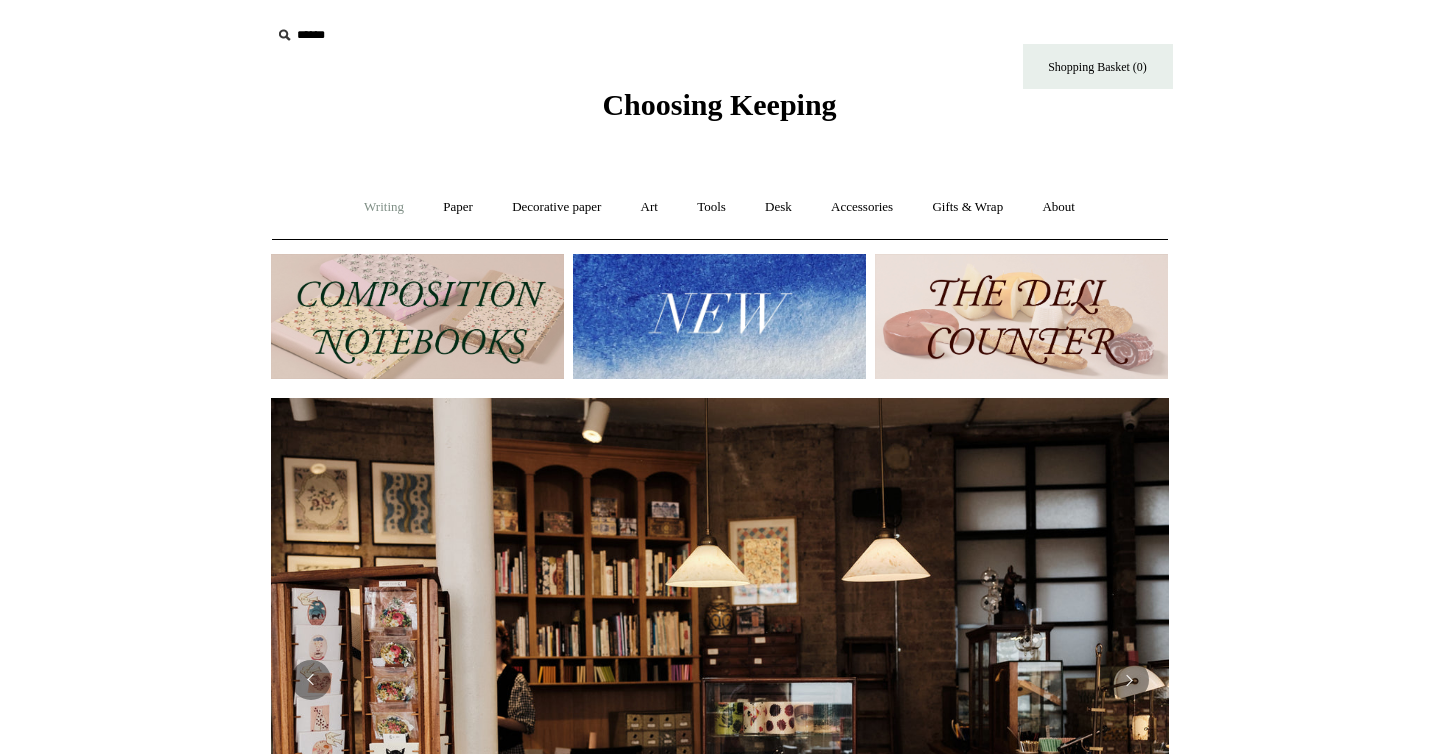 click on "Writing +" at bounding box center (384, 207) 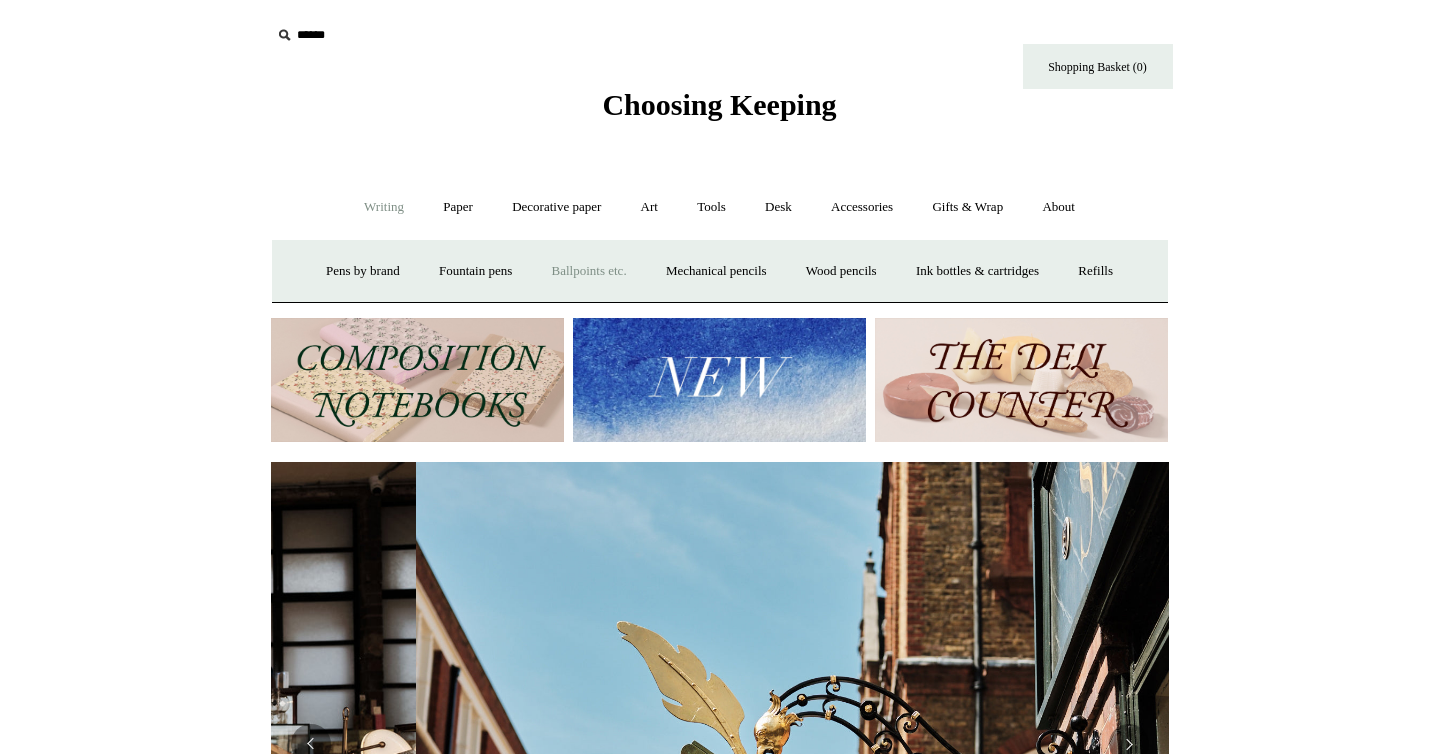 scroll, scrollTop: 0, scrollLeft: 898, axis: horizontal 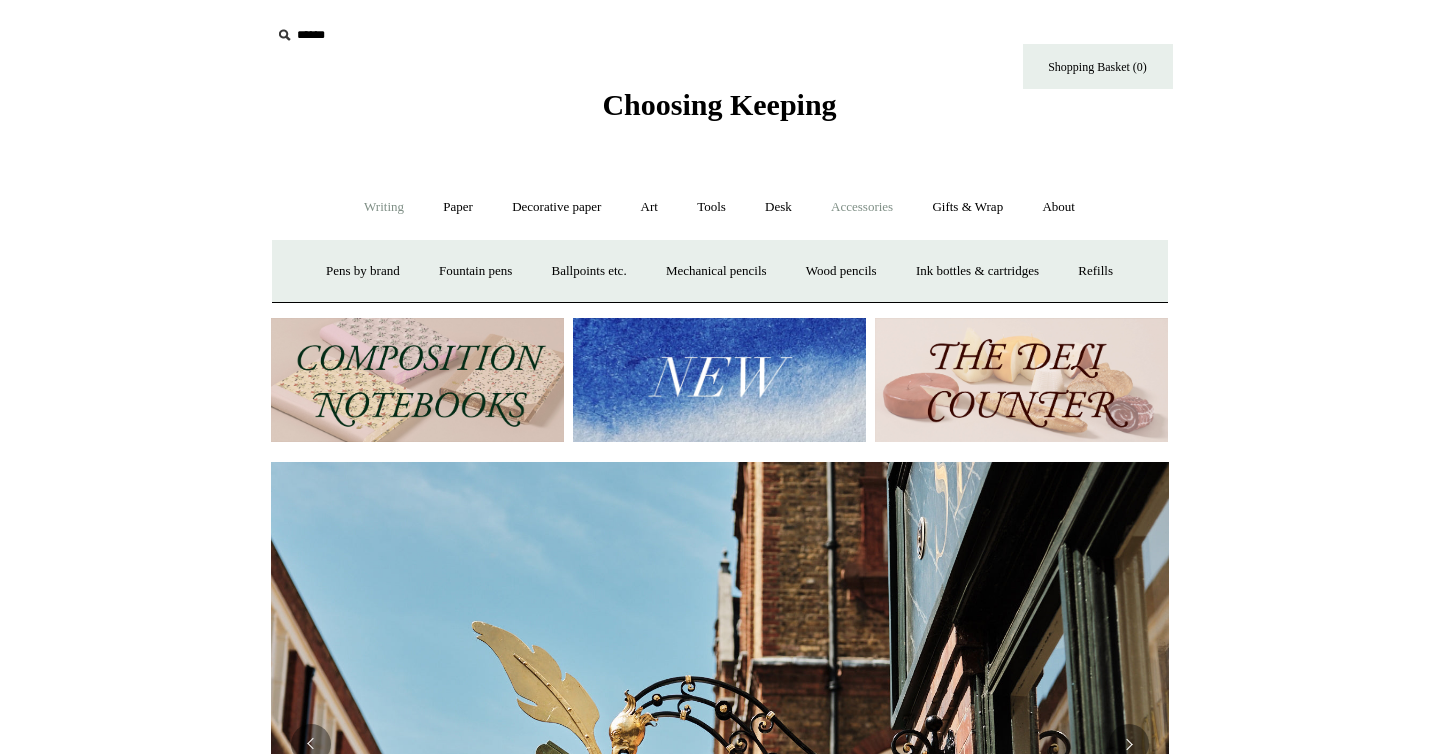 click on "Accessories +" at bounding box center (862, 207) 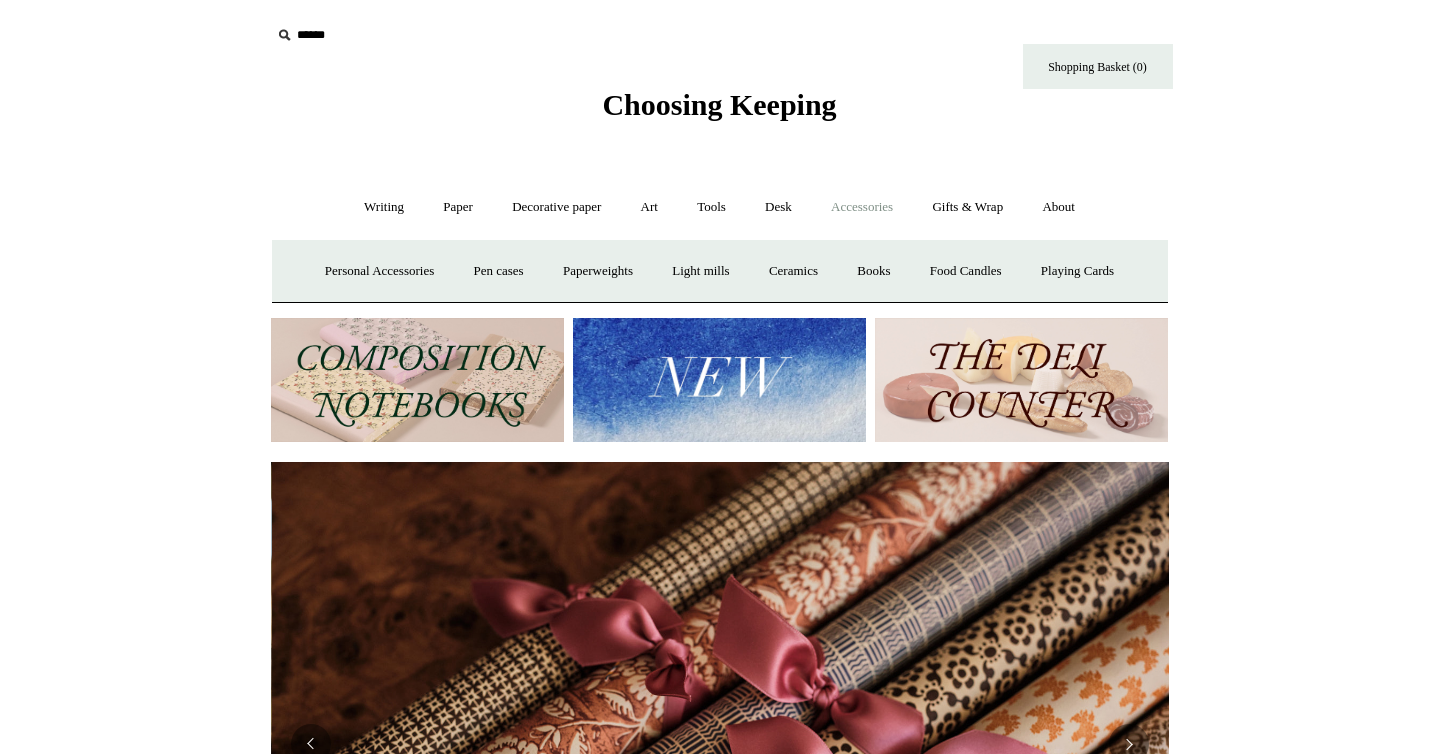 scroll, scrollTop: 0, scrollLeft: 1796, axis: horizontal 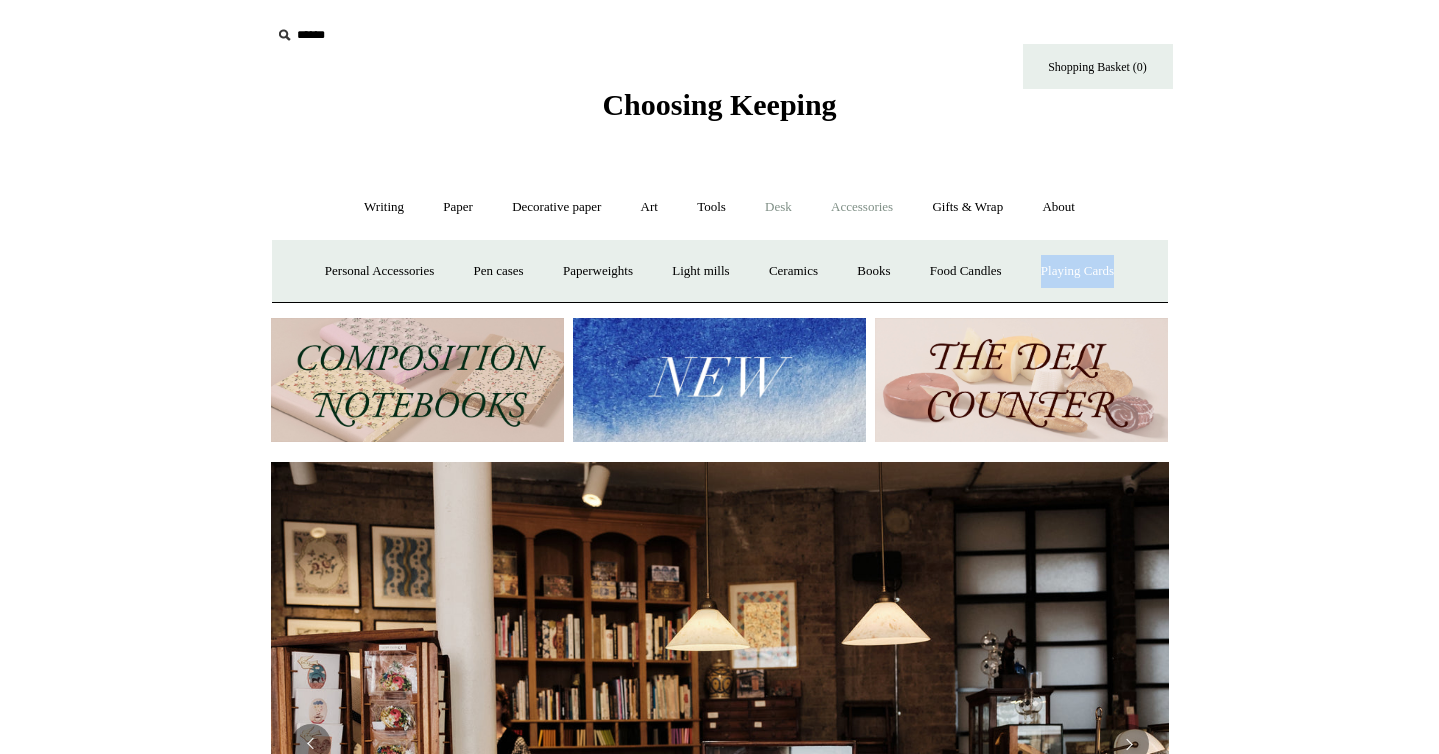 click on "Desk +" at bounding box center [778, 207] 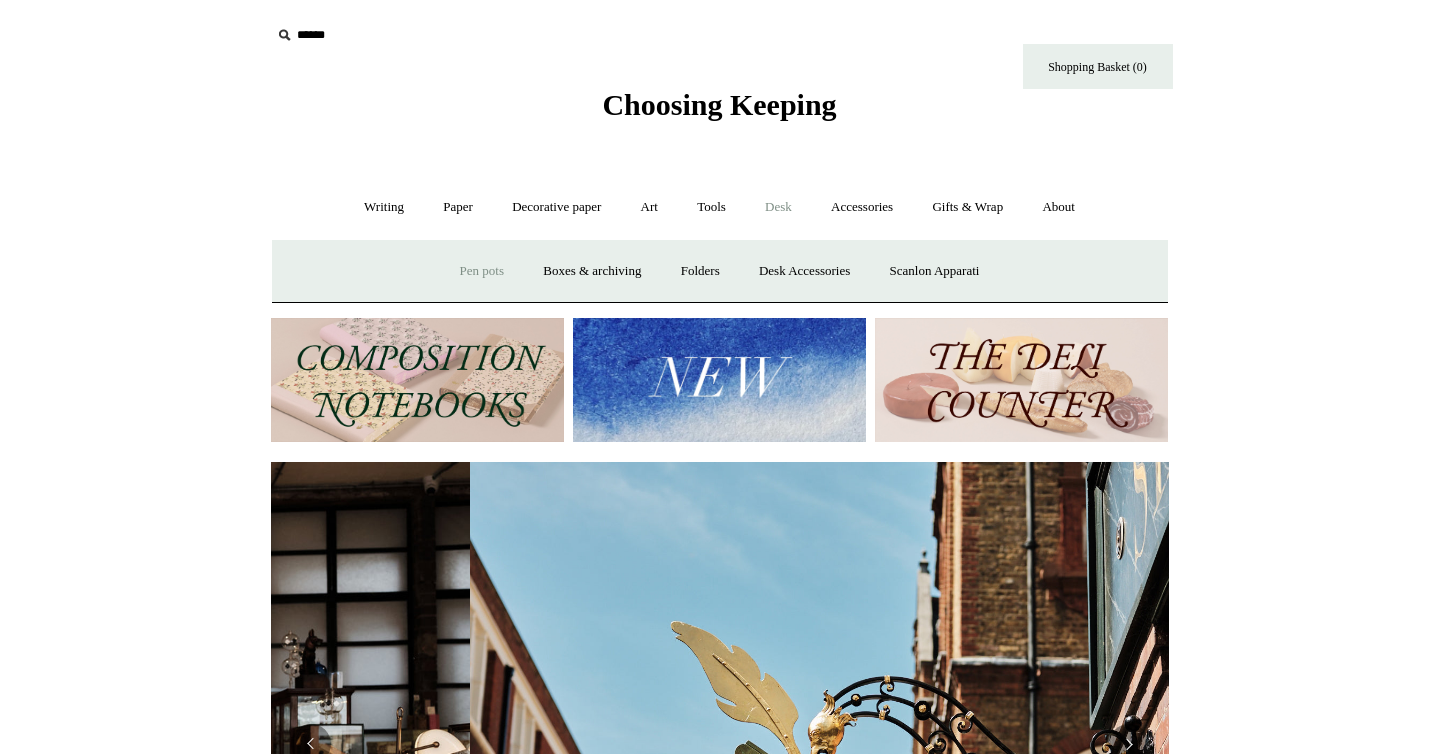 scroll, scrollTop: 0, scrollLeft: 898, axis: horizontal 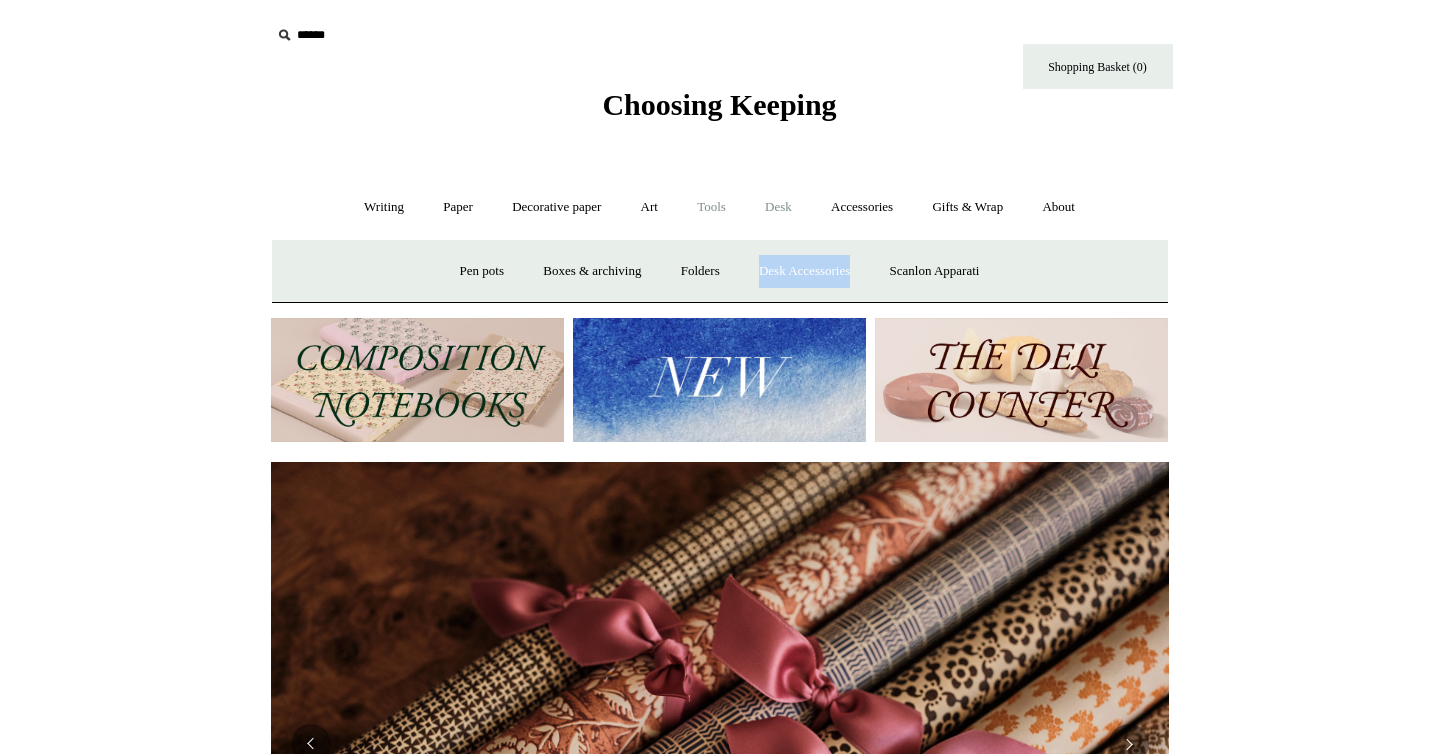 click on "Tools +" at bounding box center (711, 207) 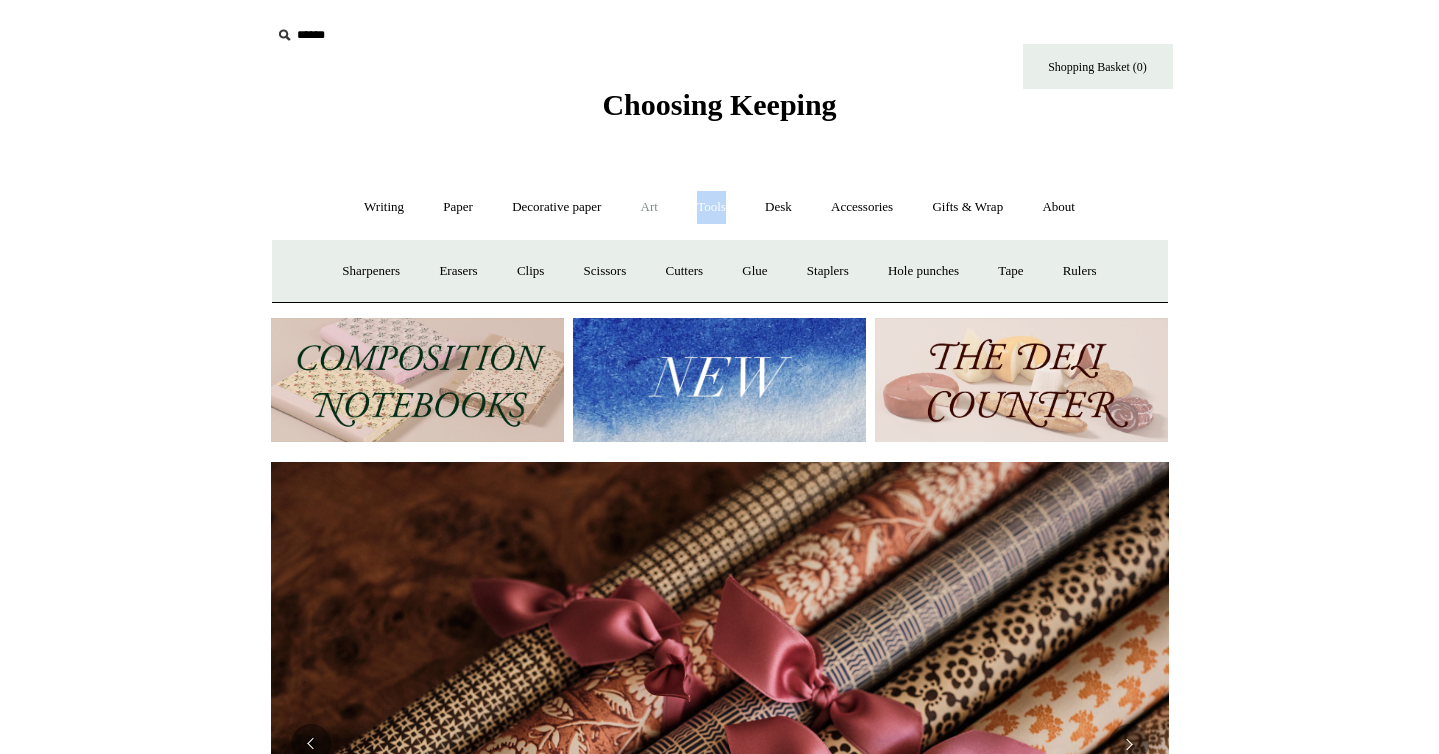 click on "Art +" at bounding box center [649, 207] 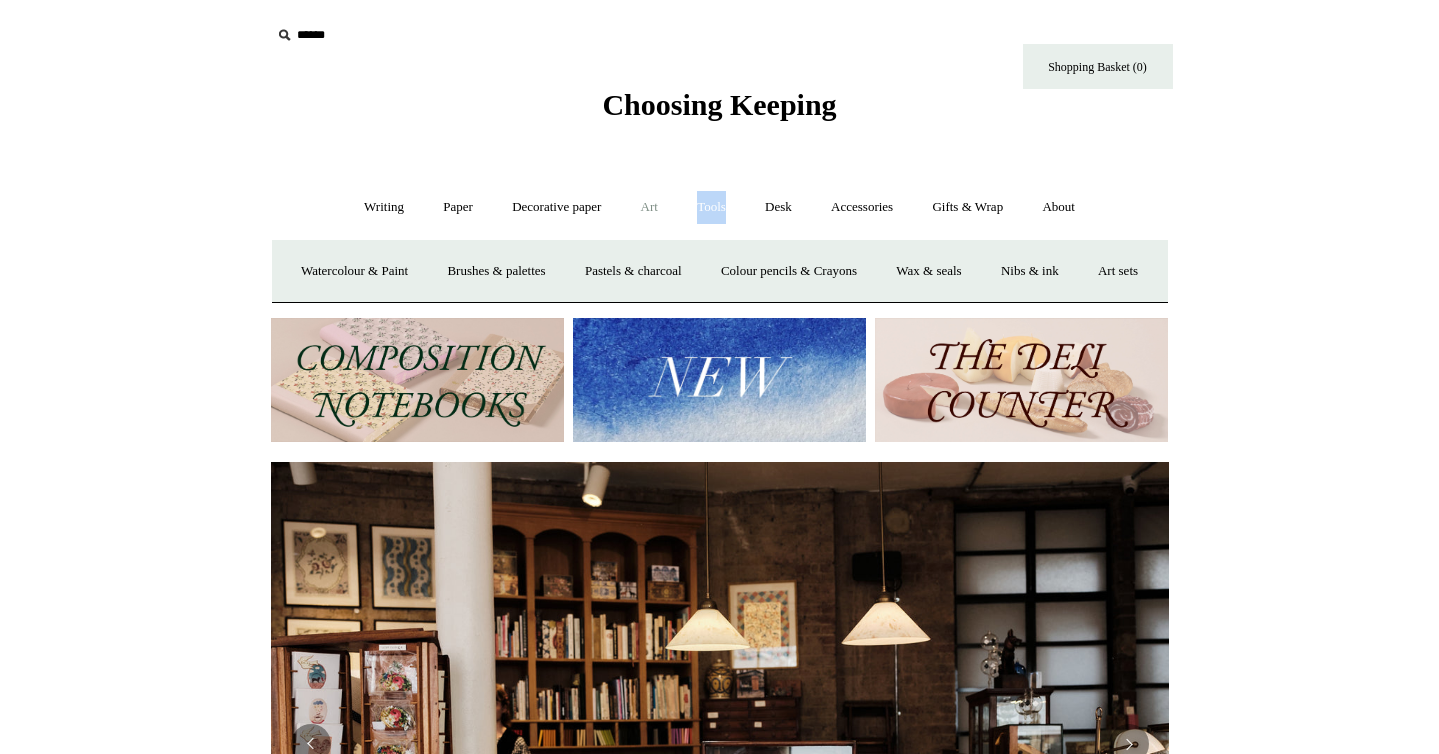 scroll, scrollTop: 0, scrollLeft: 0, axis: both 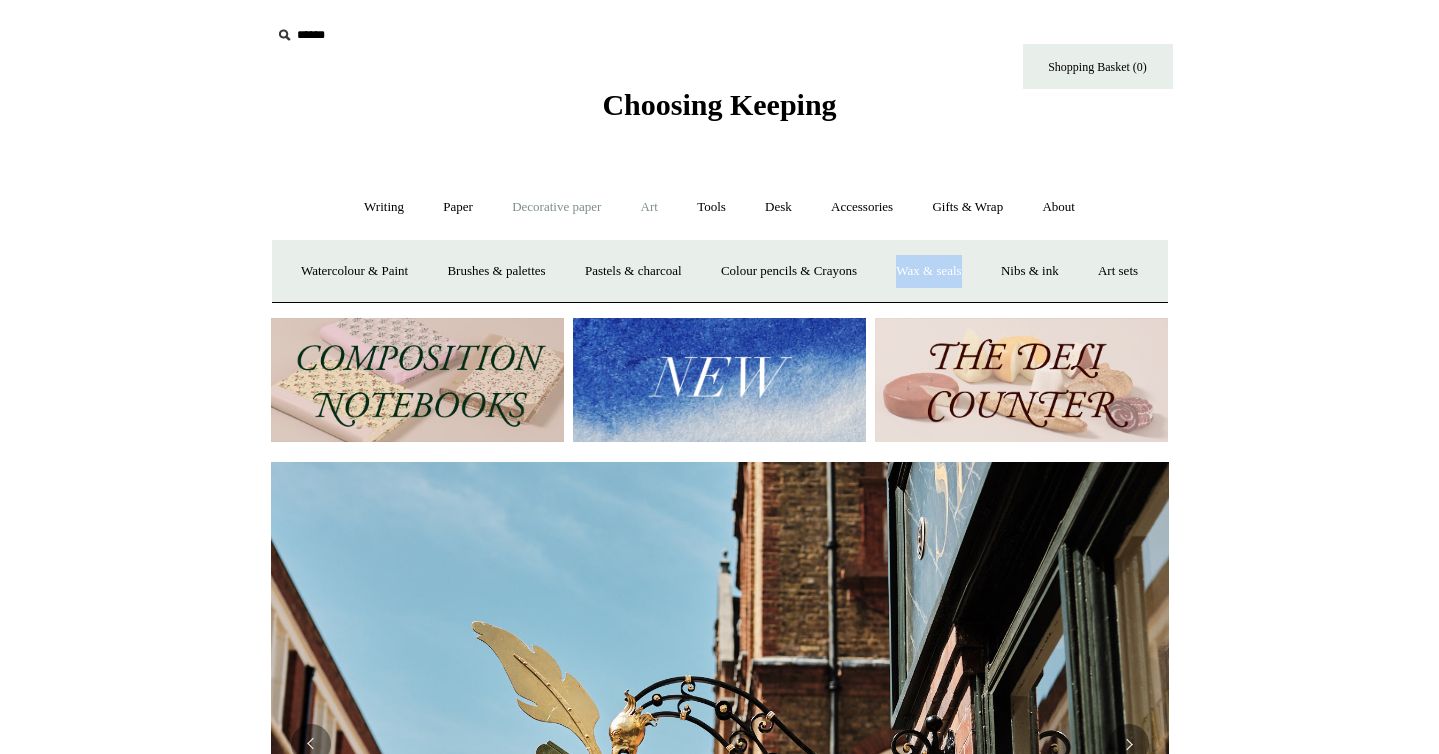 click on "Decorative paper +" at bounding box center [556, 207] 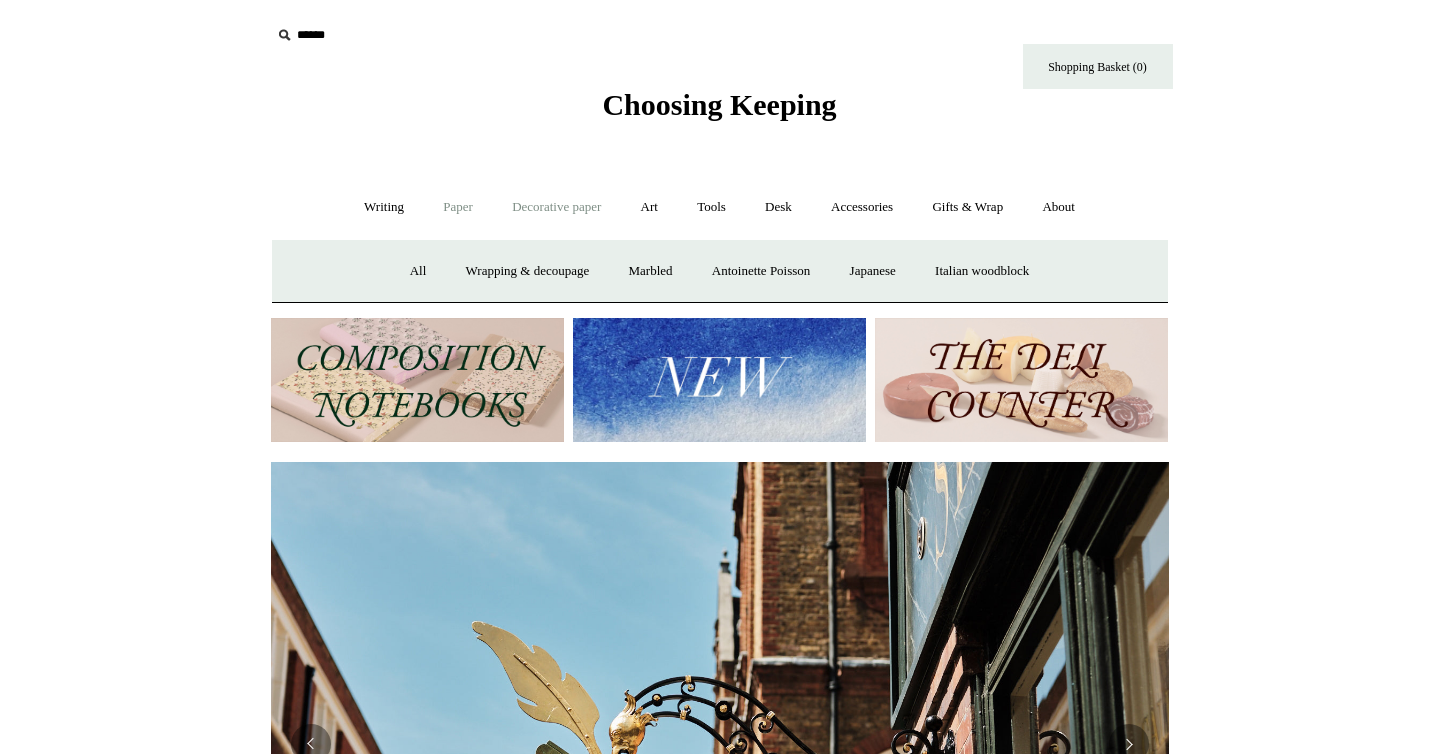 click on "Paper +" at bounding box center [458, 207] 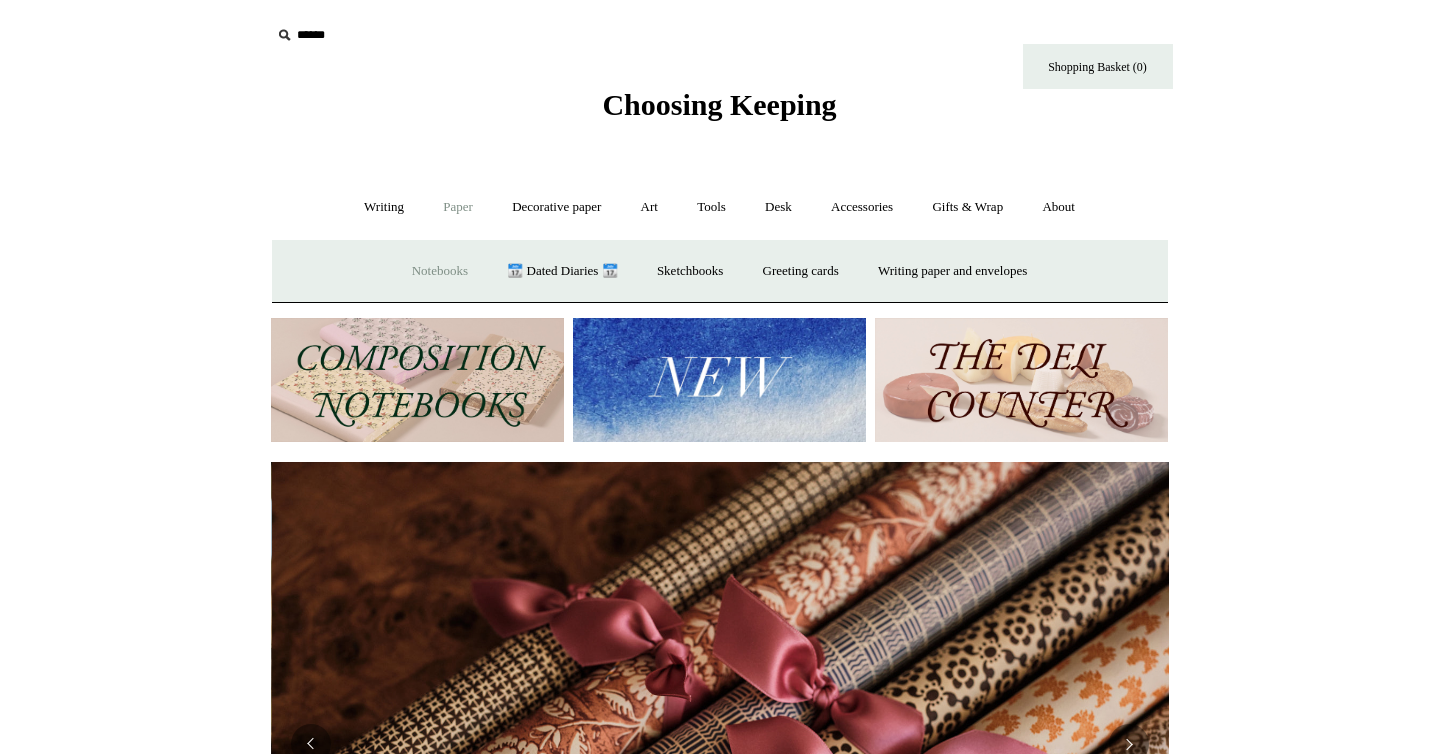 scroll, scrollTop: 0, scrollLeft: 1796, axis: horizontal 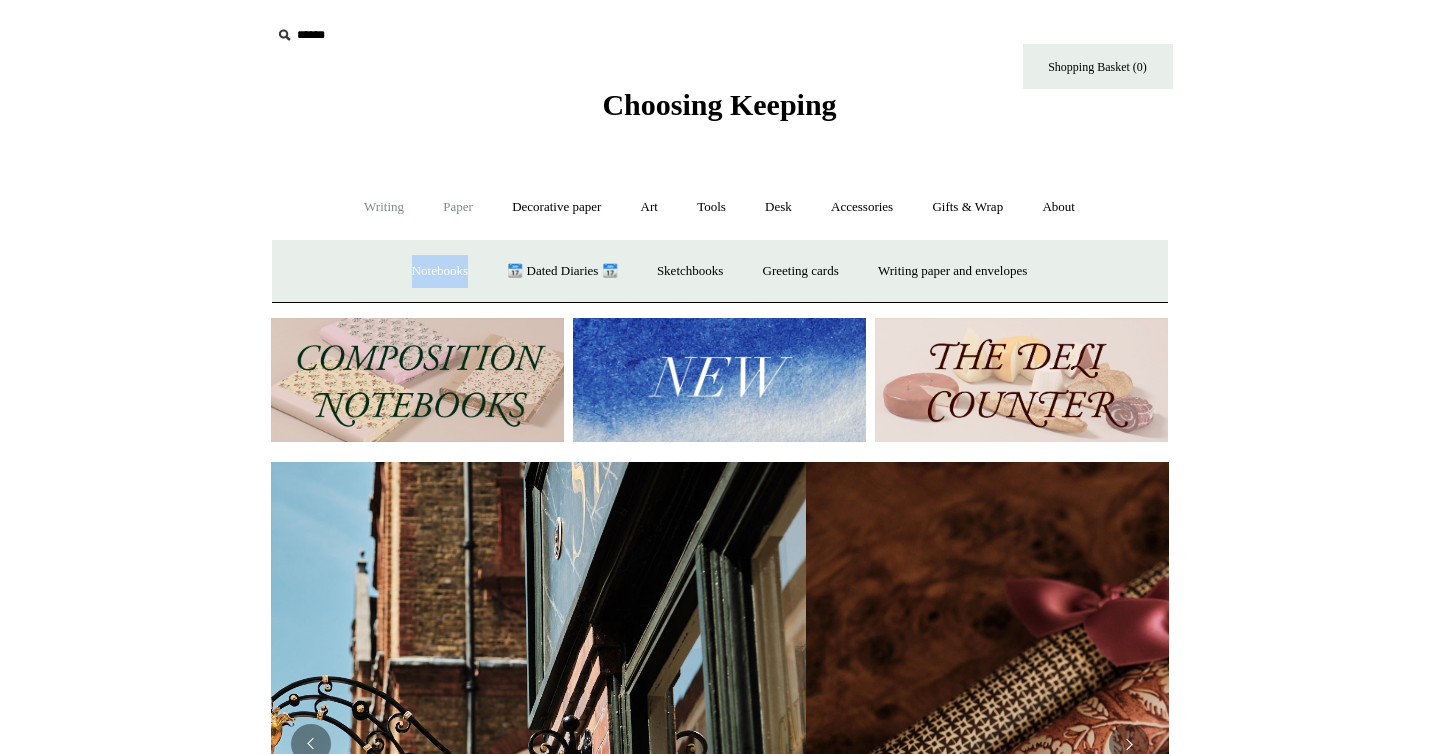click on "Writing +" at bounding box center [384, 207] 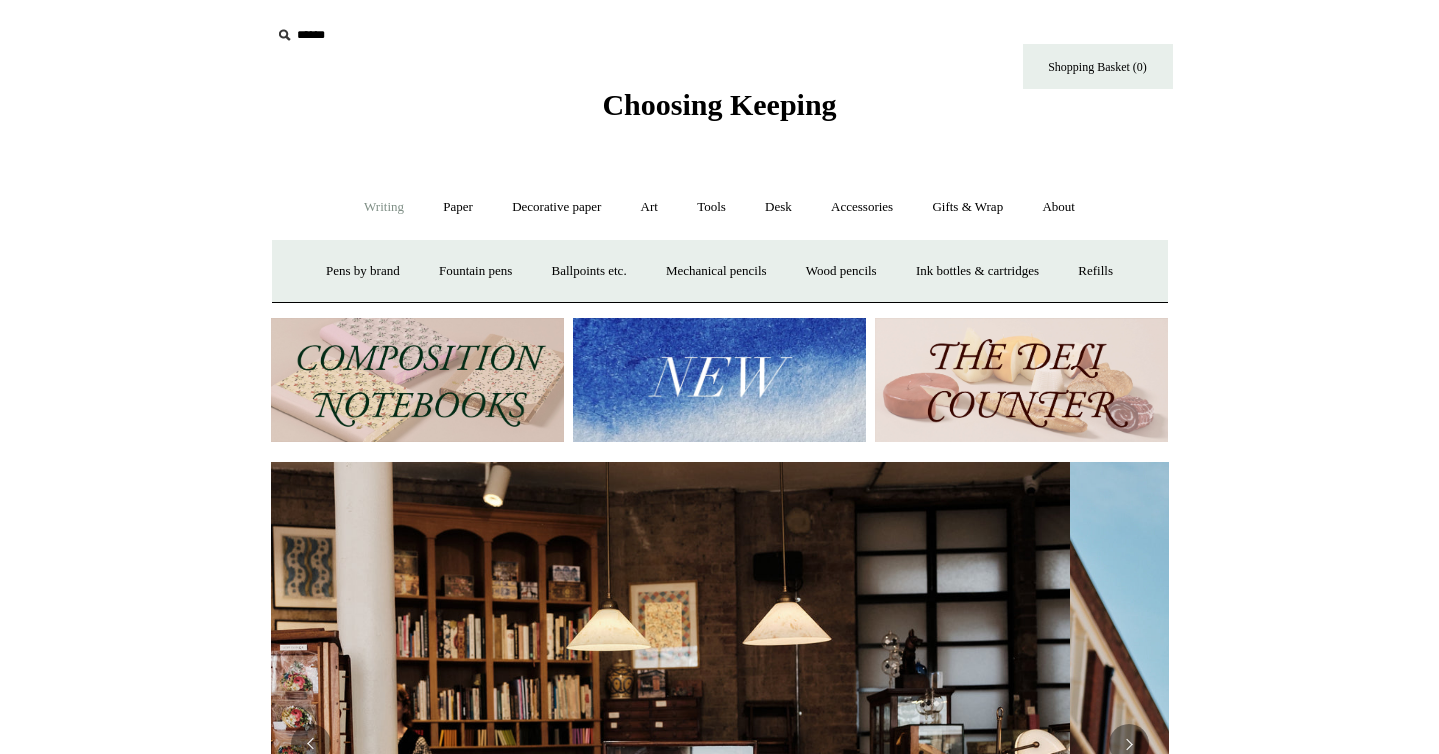 scroll, scrollTop: 0, scrollLeft: 0, axis: both 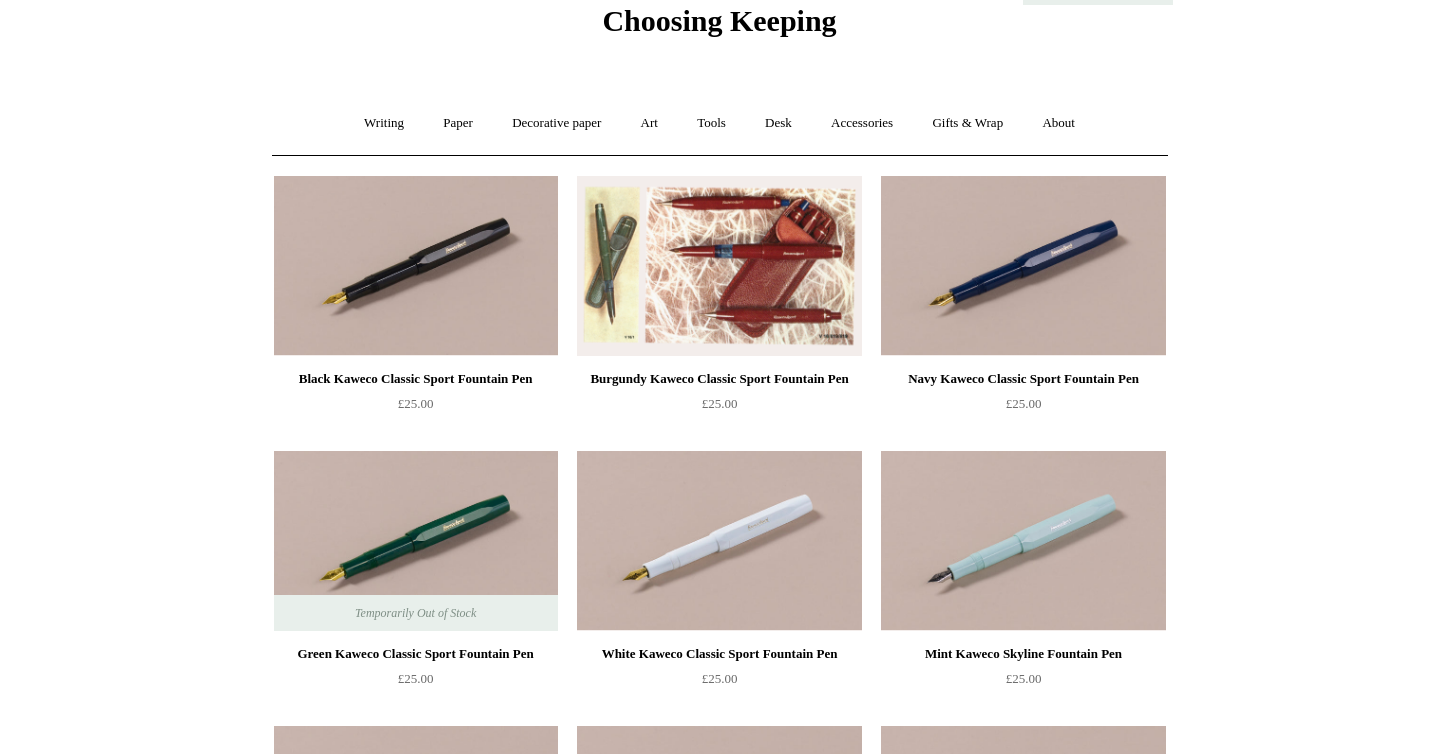 click at bounding box center [719, 266] 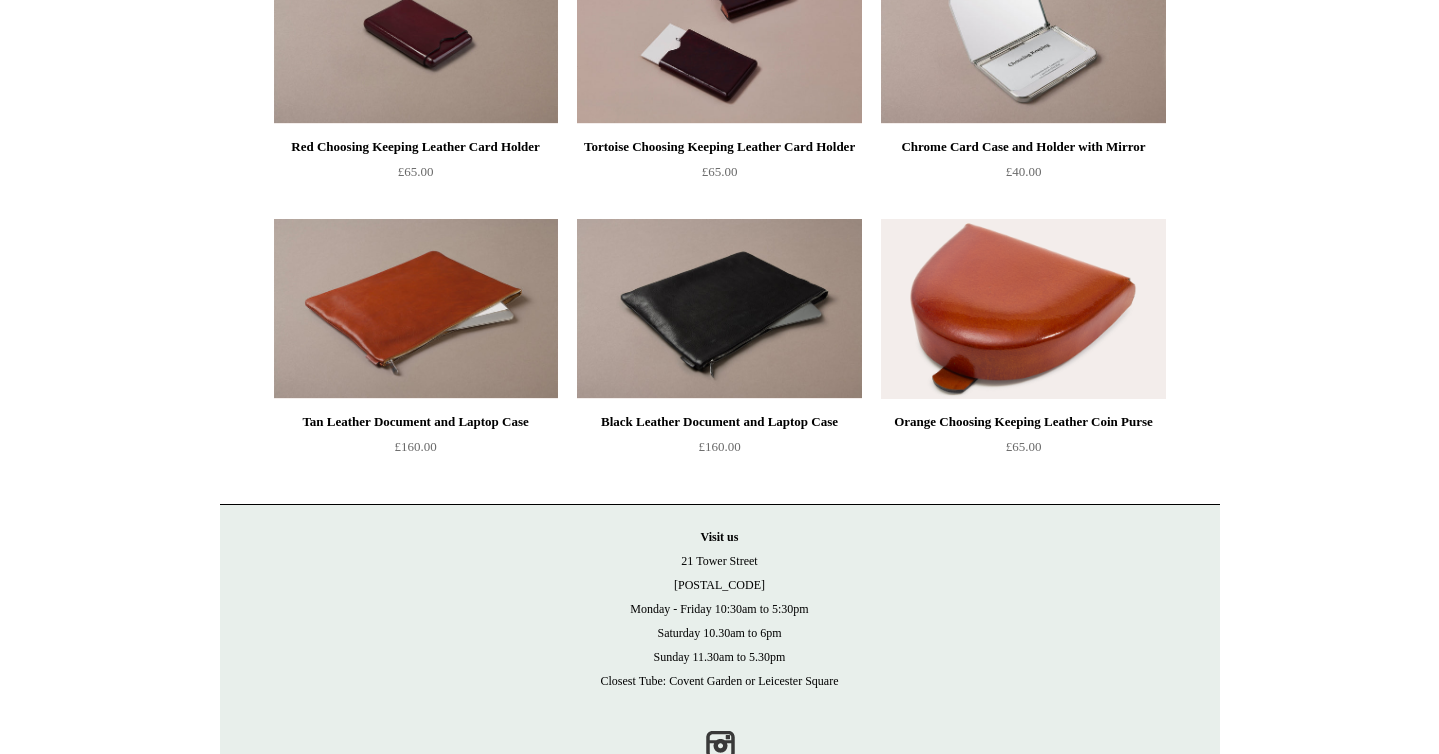 scroll, scrollTop: 589, scrollLeft: 0, axis: vertical 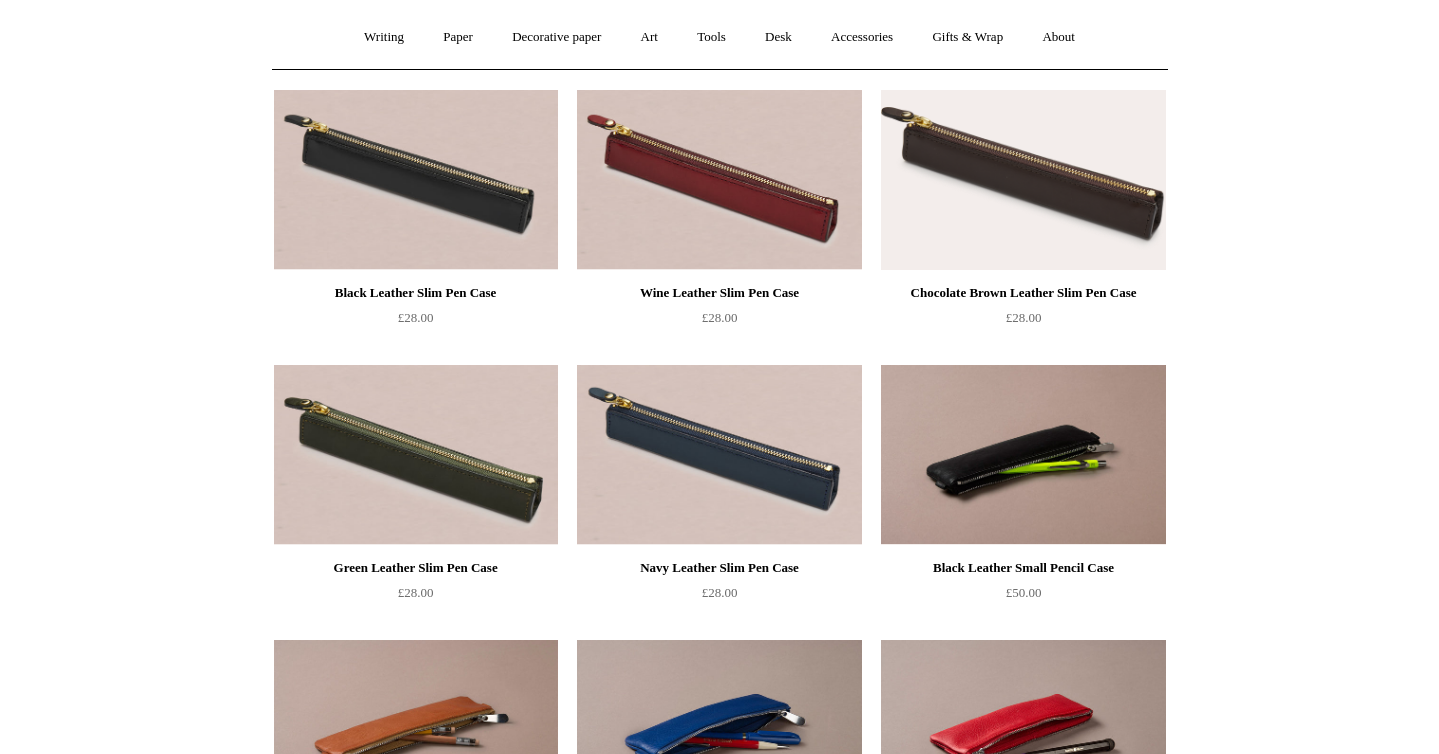 click at bounding box center [719, 180] 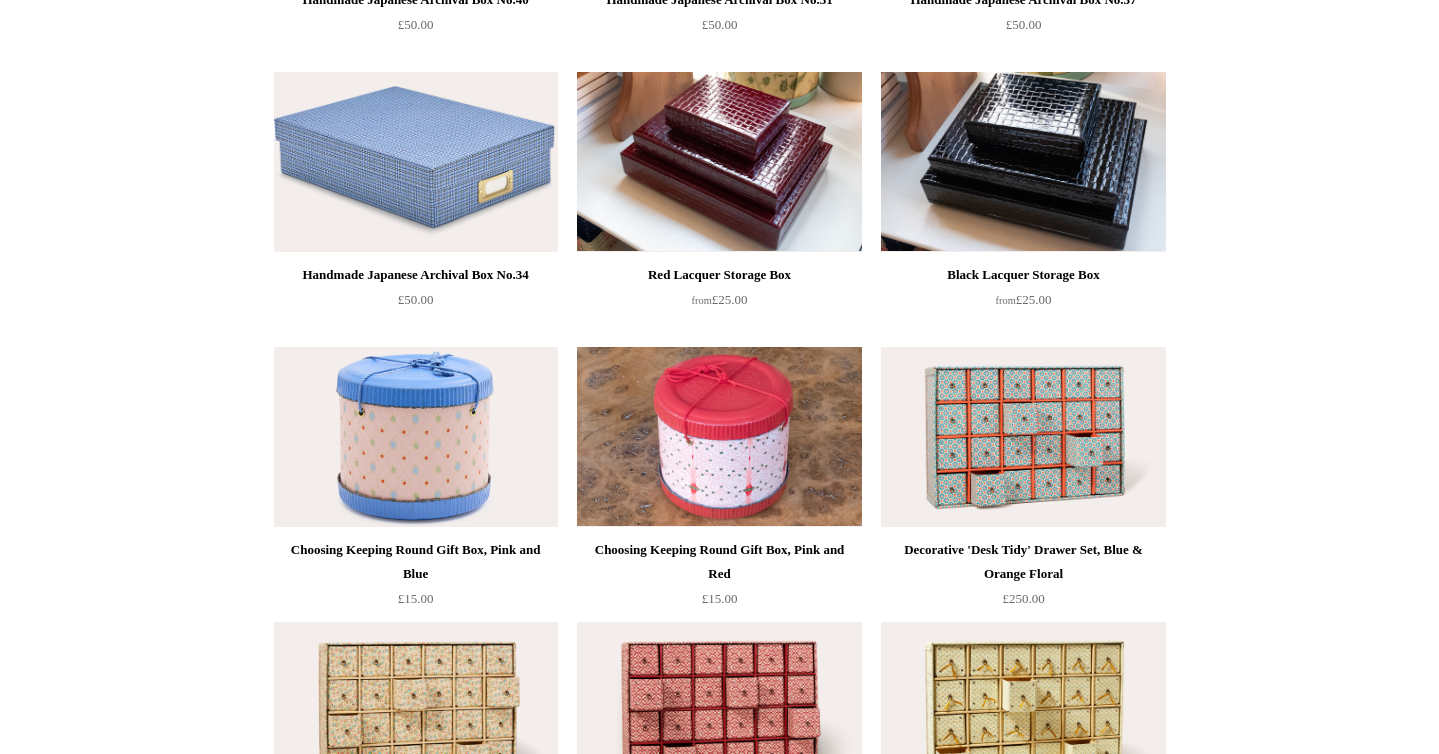 scroll, scrollTop: 2535, scrollLeft: 0, axis: vertical 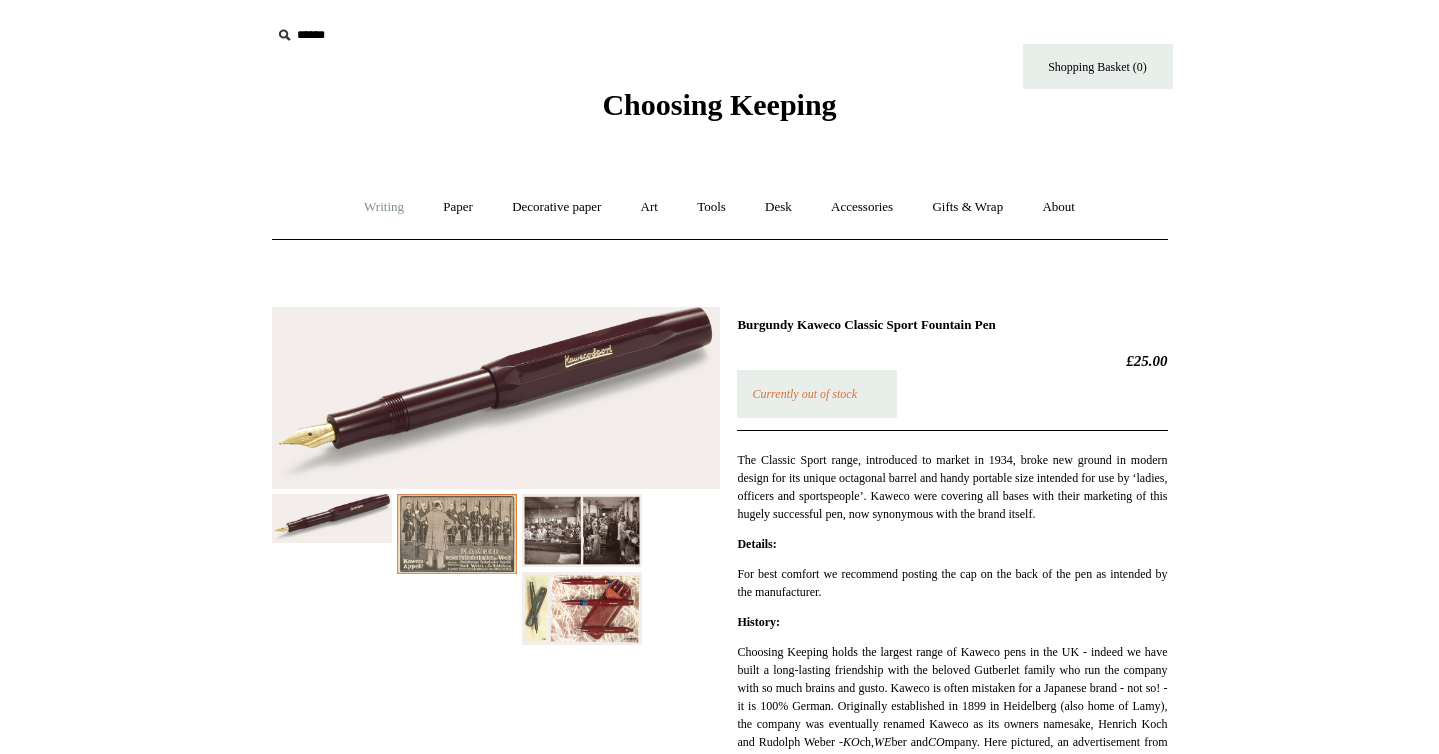 click on "Writing +" at bounding box center (384, 207) 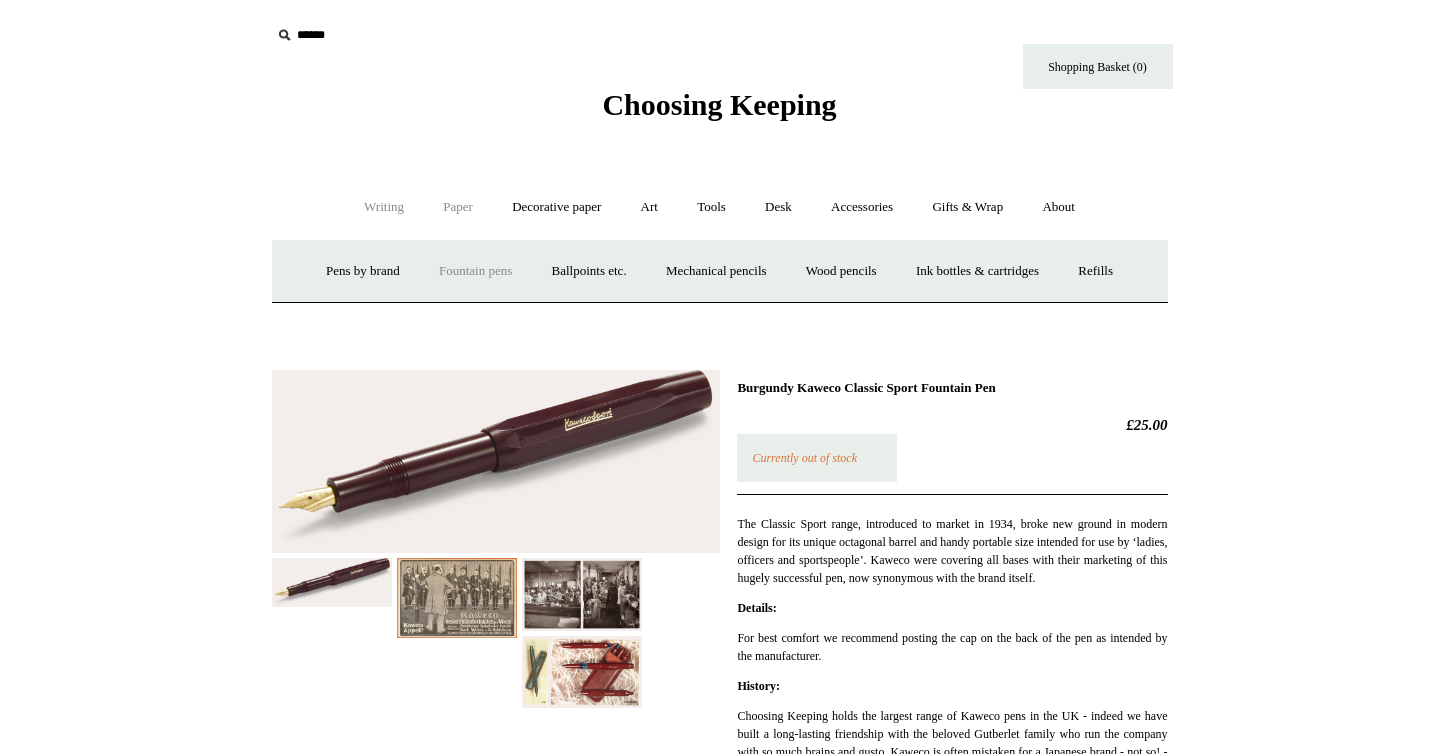 click on "Paper +" at bounding box center (458, 207) 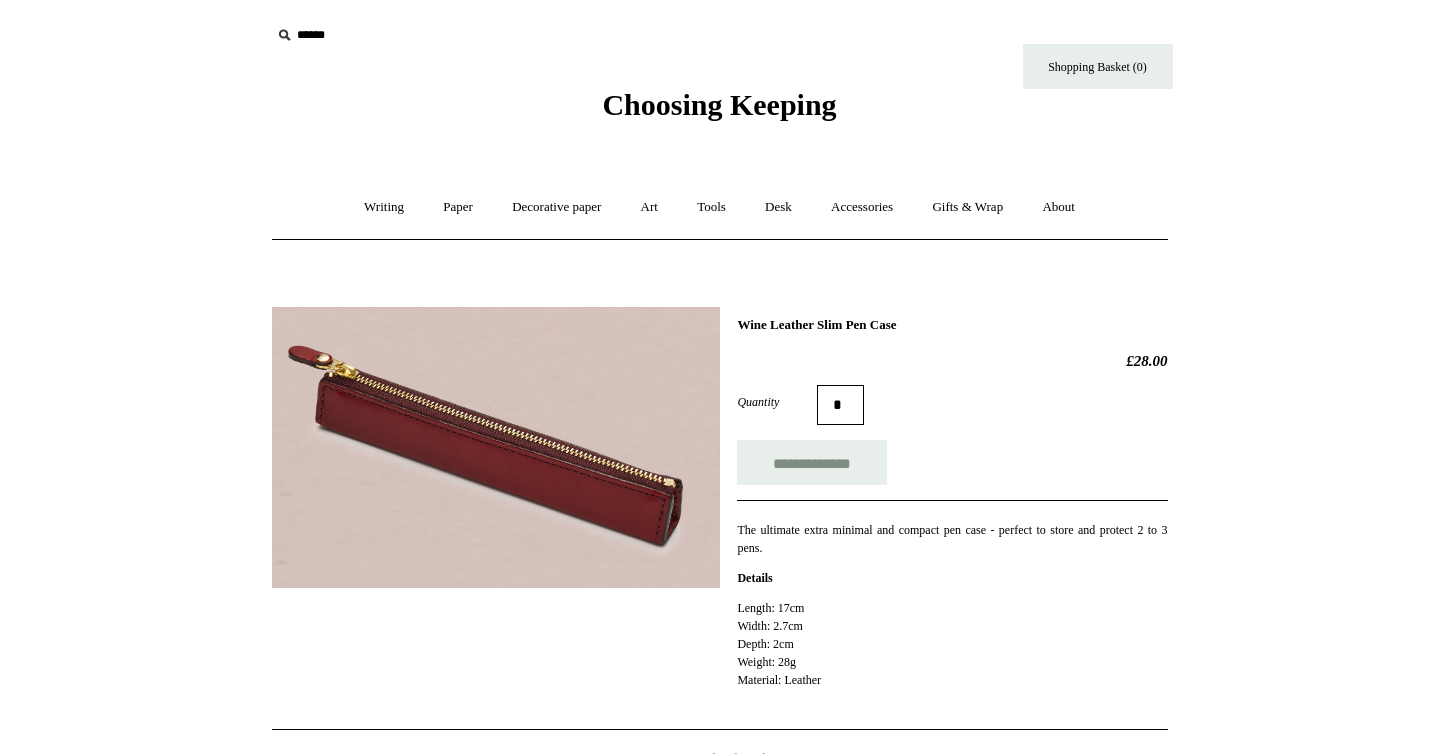 scroll, scrollTop: 0, scrollLeft: 0, axis: both 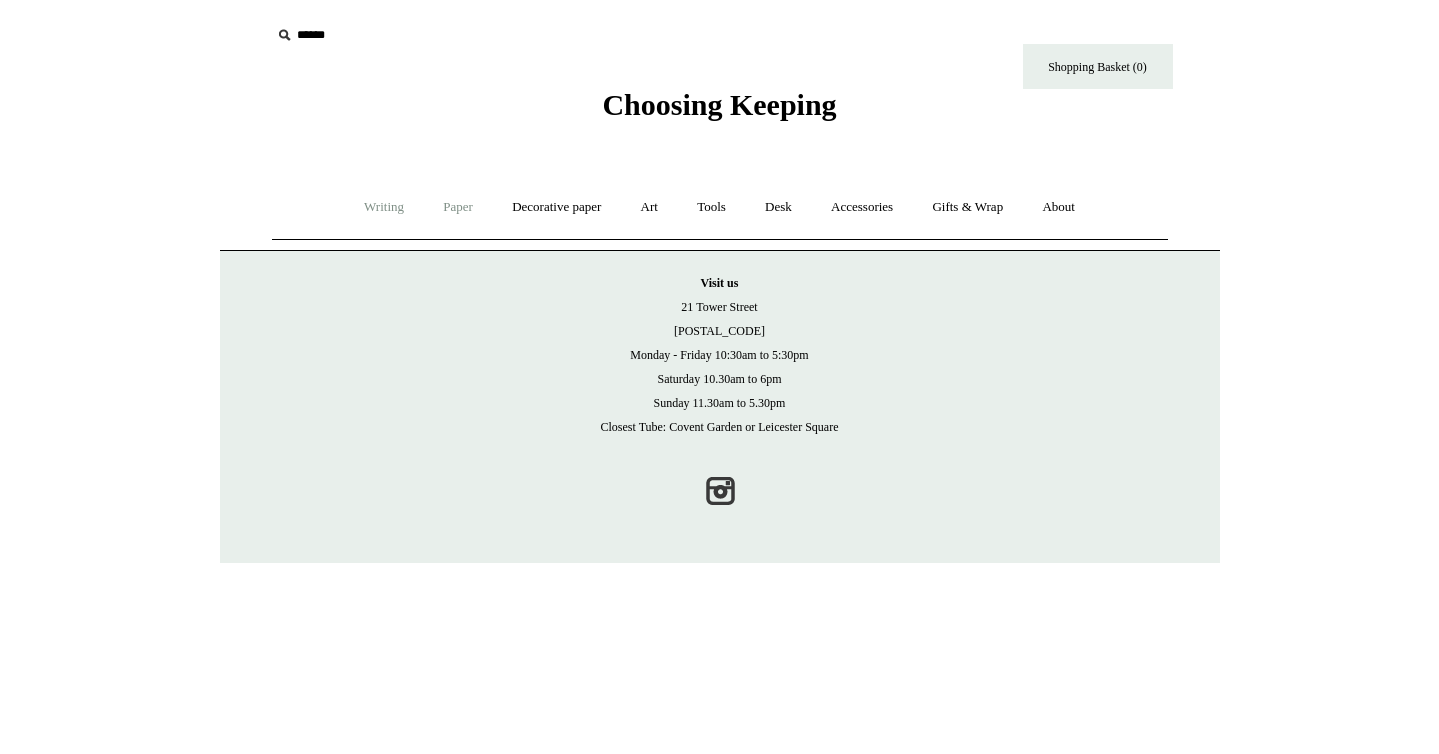 click on "Writing +" at bounding box center (384, 207) 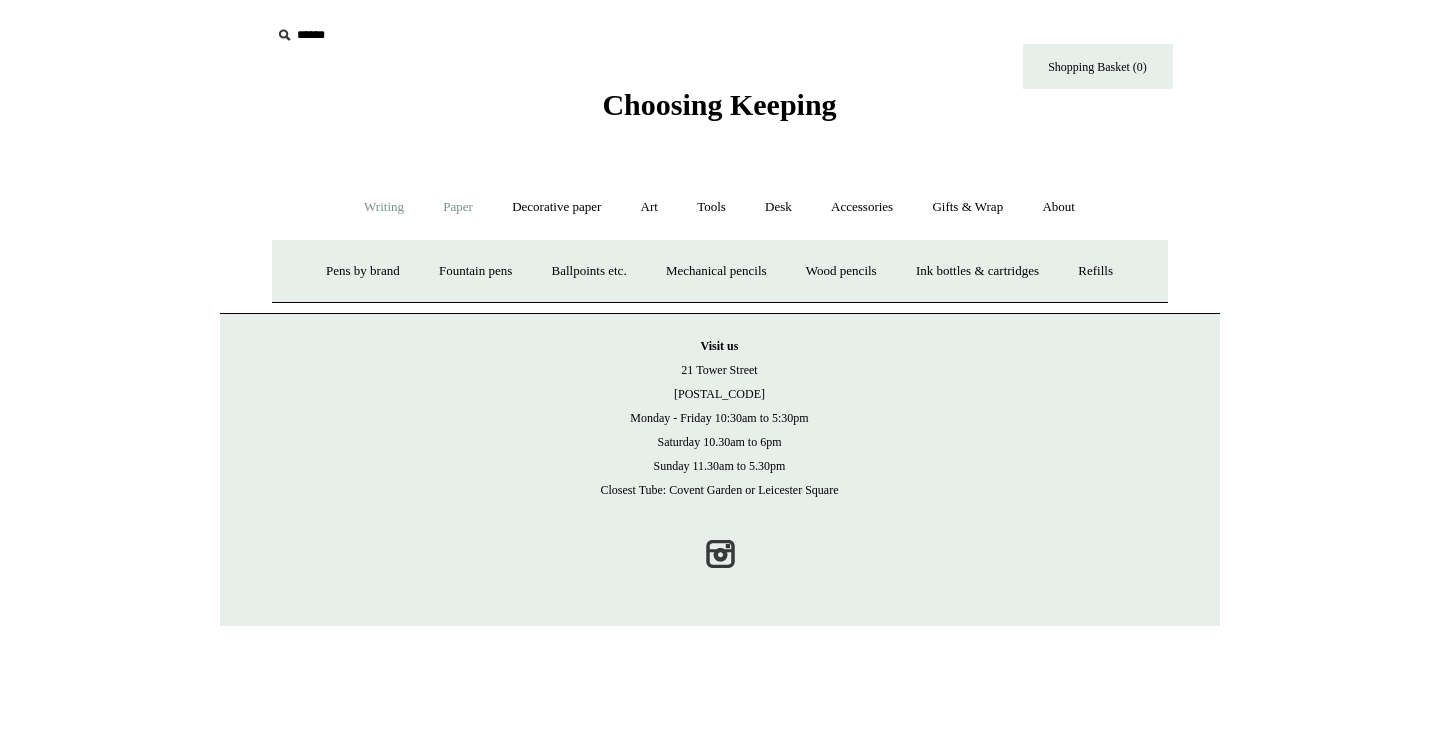 click on "Paper +" at bounding box center [458, 207] 